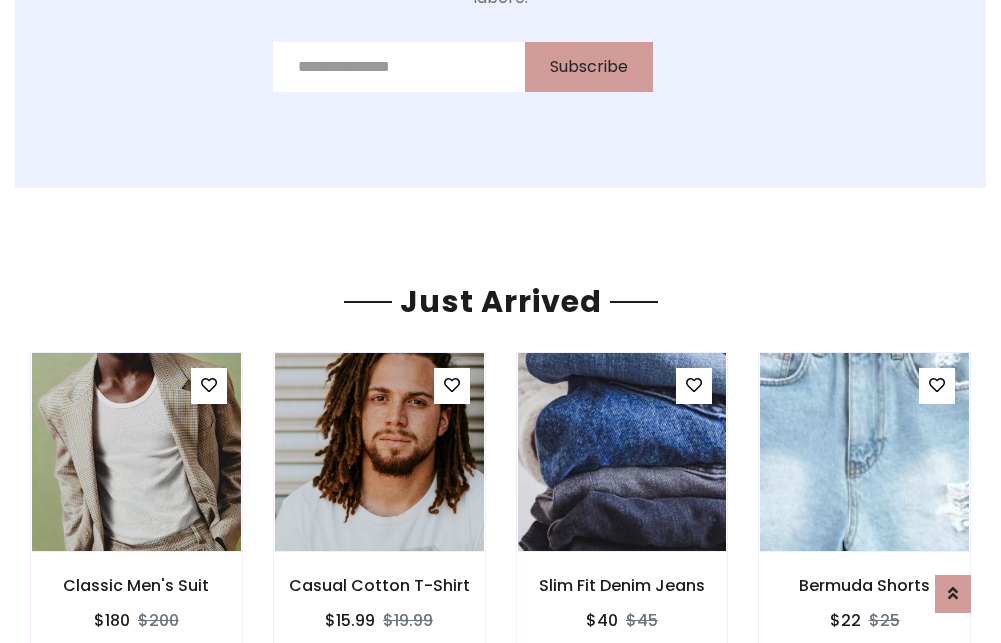 scroll, scrollTop: 2092, scrollLeft: 0, axis: vertical 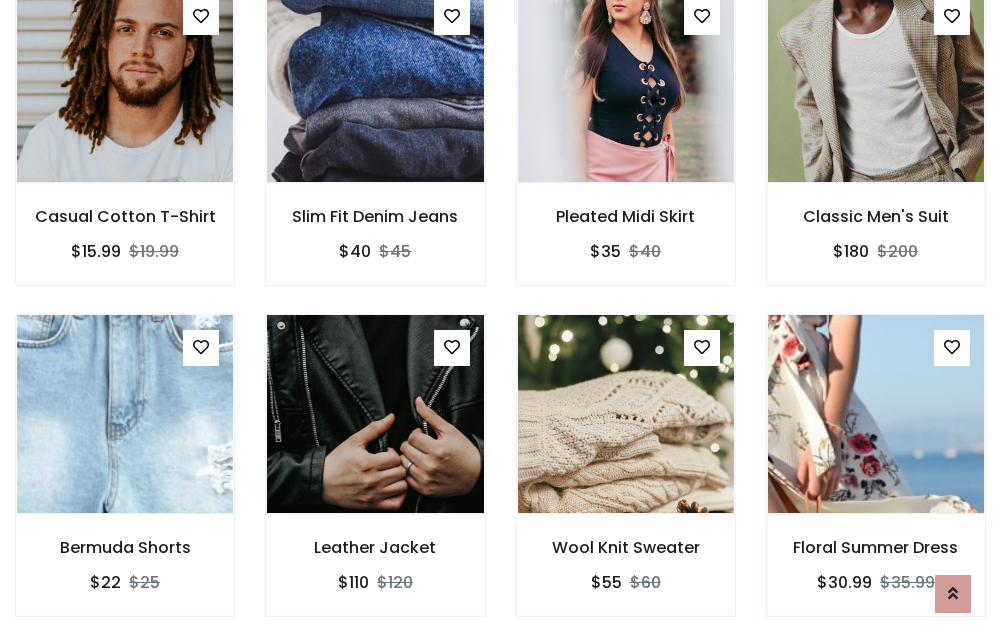 click on "Wool Knit Sweater
$55
$60" at bounding box center (626, 479) 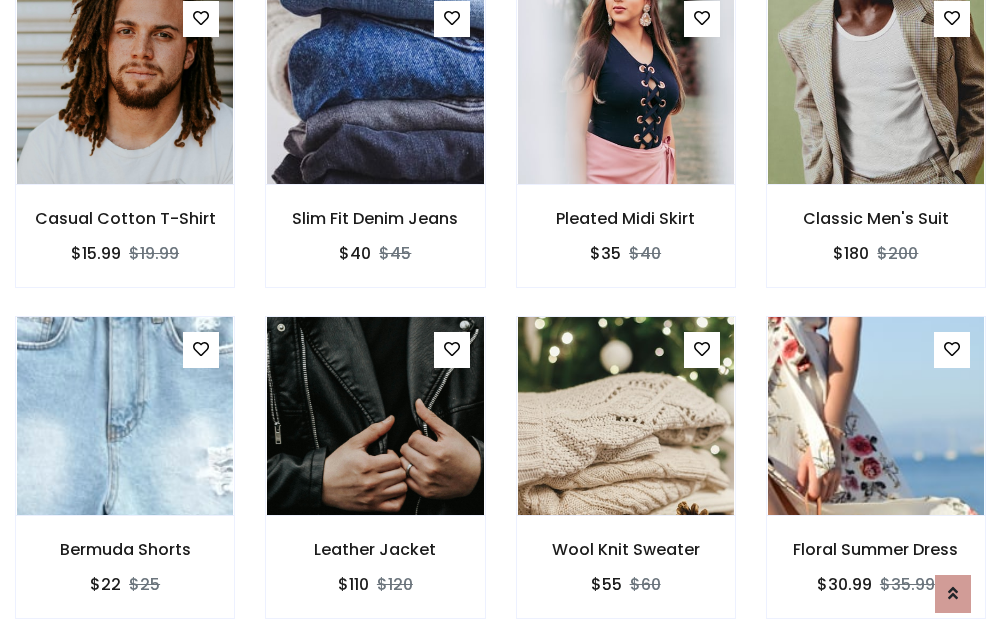click on "Wool Knit Sweater
$55
$60" at bounding box center [626, 481] 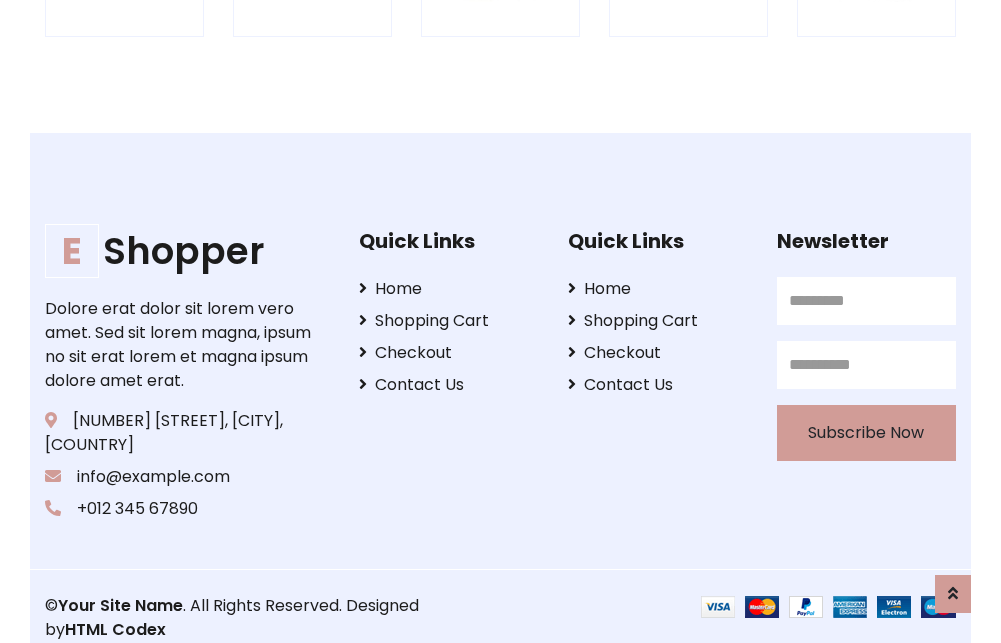 scroll, scrollTop: 3807, scrollLeft: 0, axis: vertical 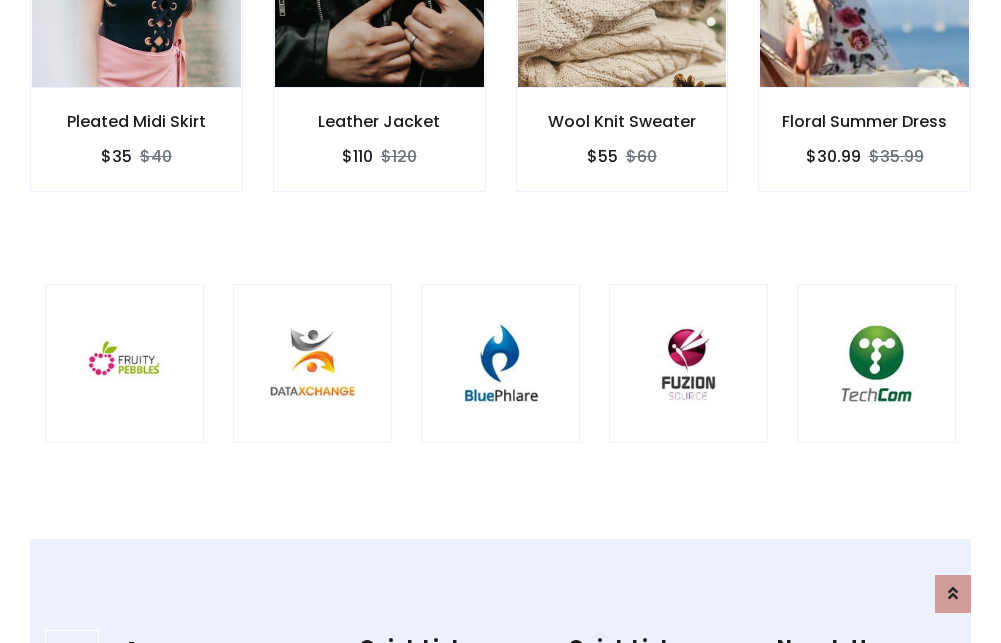 click at bounding box center (500, 363) 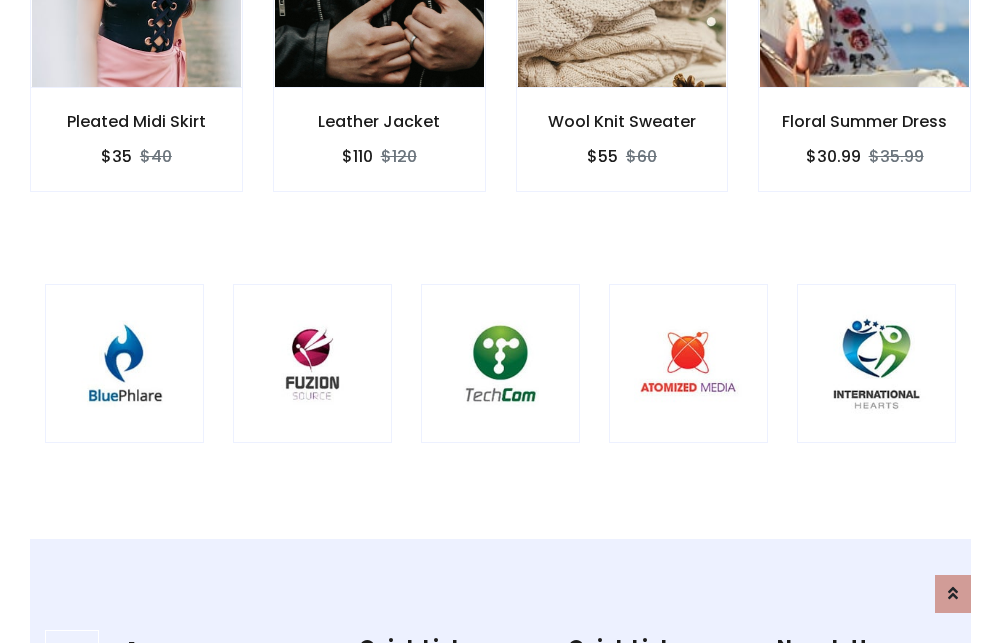 click at bounding box center [500, 363] 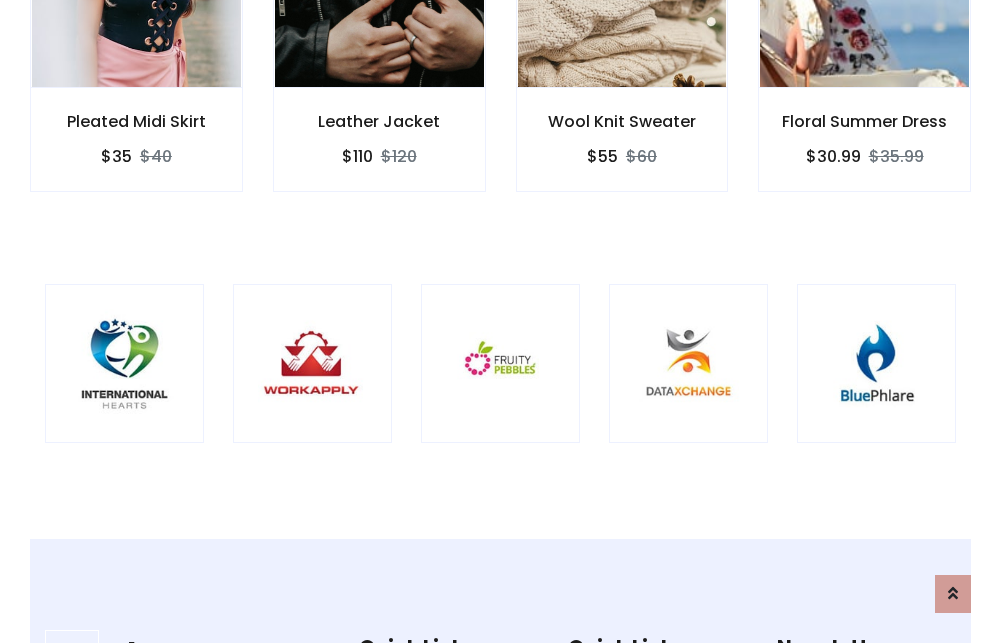 click at bounding box center (500, 363) 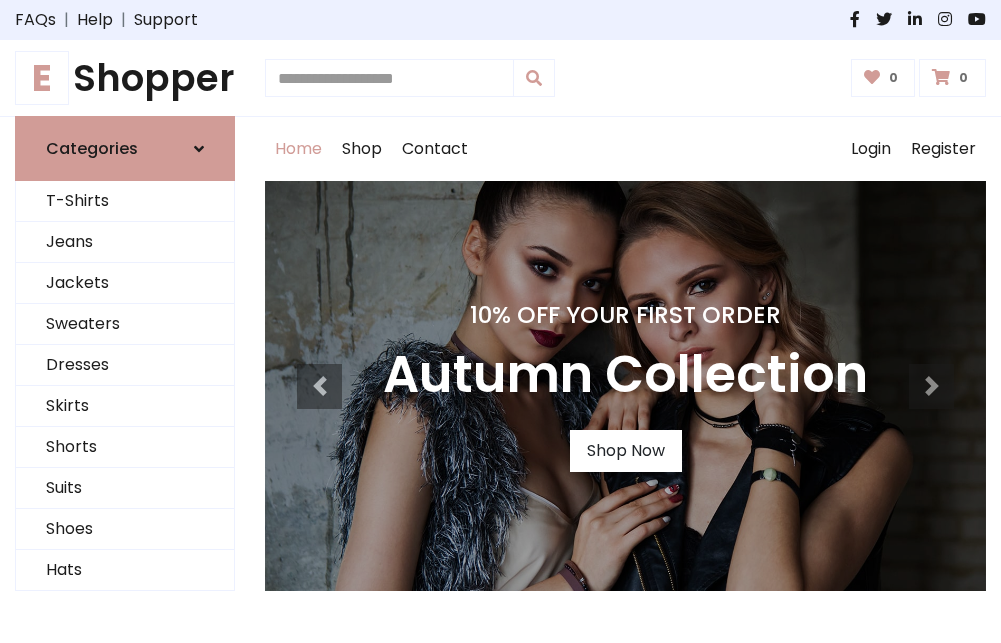 scroll, scrollTop: 0, scrollLeft: 0, axis: both 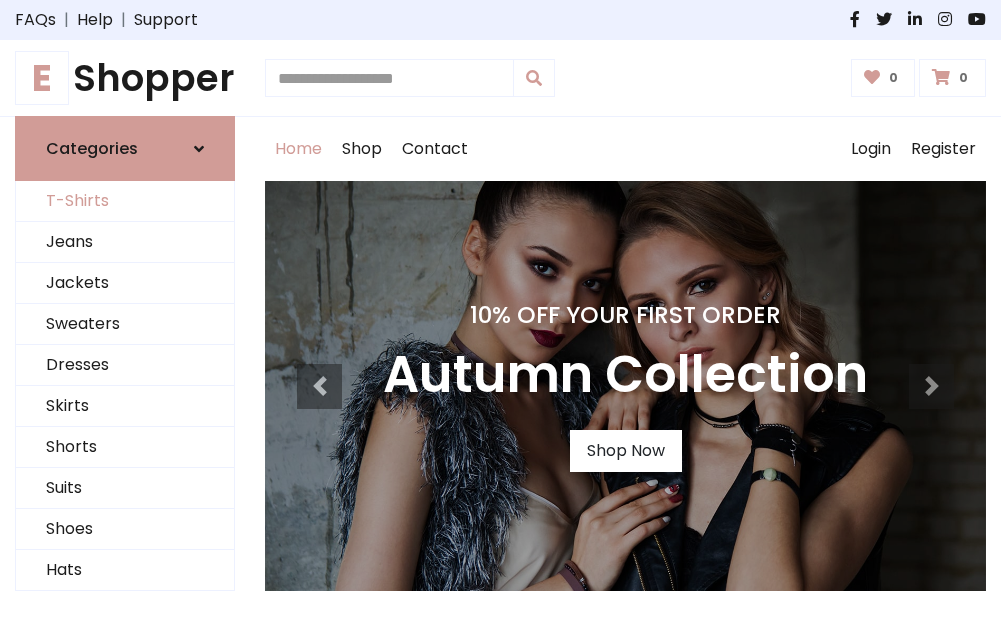 click on "T-Shirts" at bounding box center [125, 201] 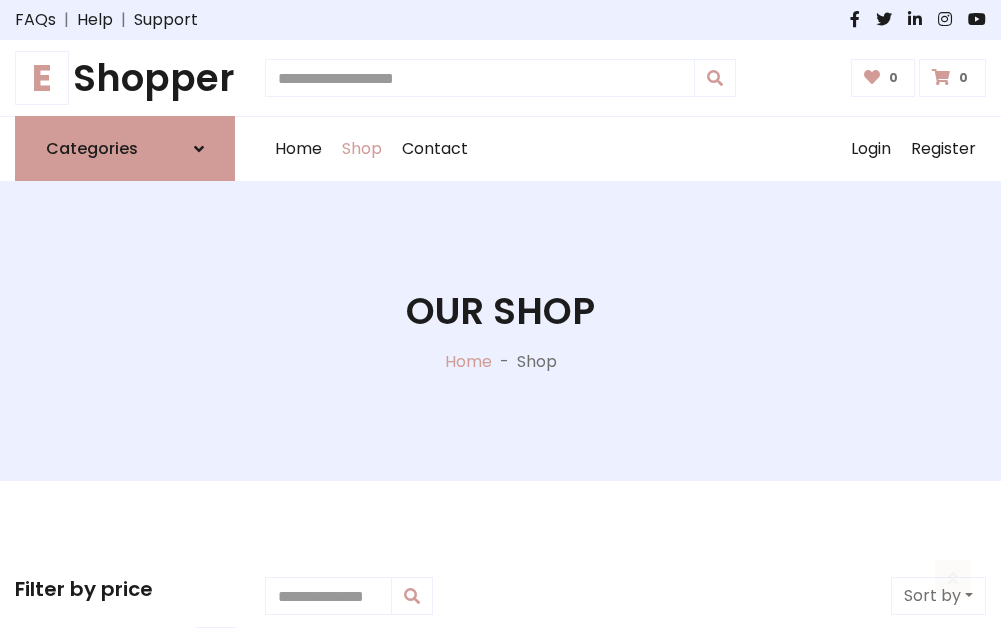 scroll, scrollTop: 802, scrollLeft: 0, axis: vertical 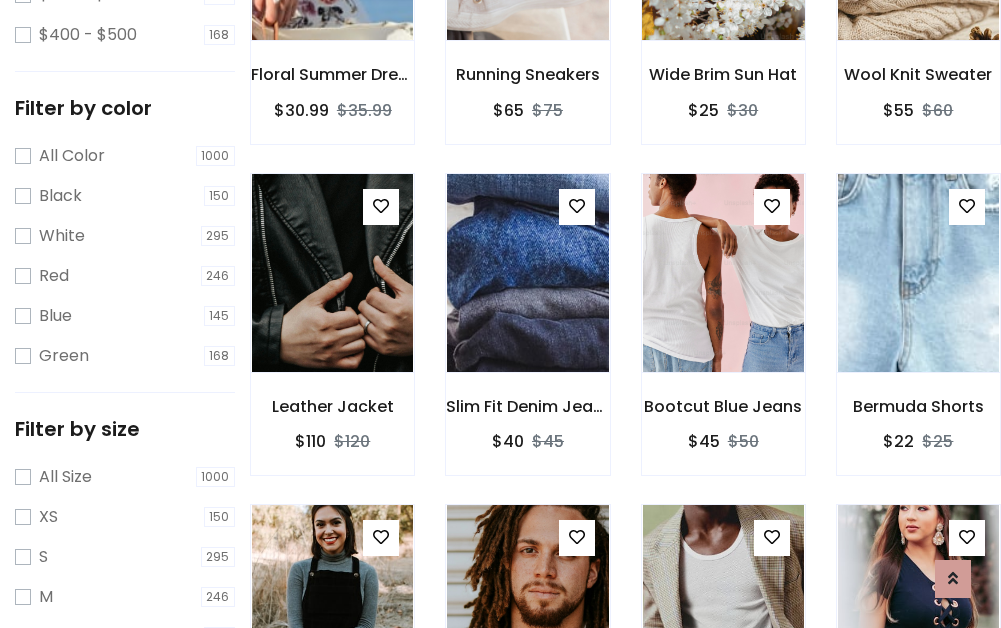click at bounding box center [723, -59] 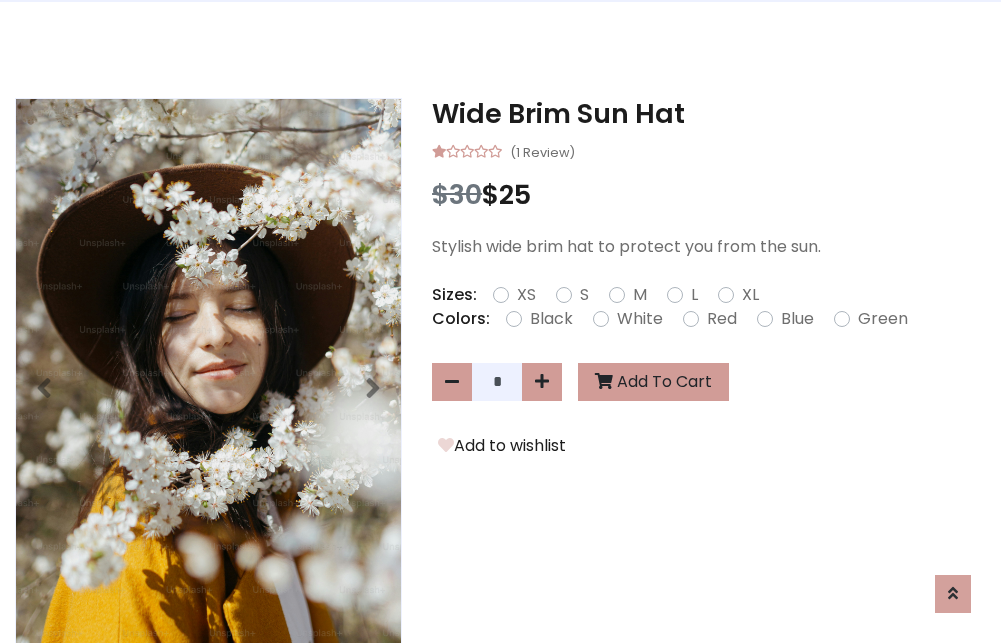 scroll, scrollTop: 0, scrollLeft: 0, axis: both 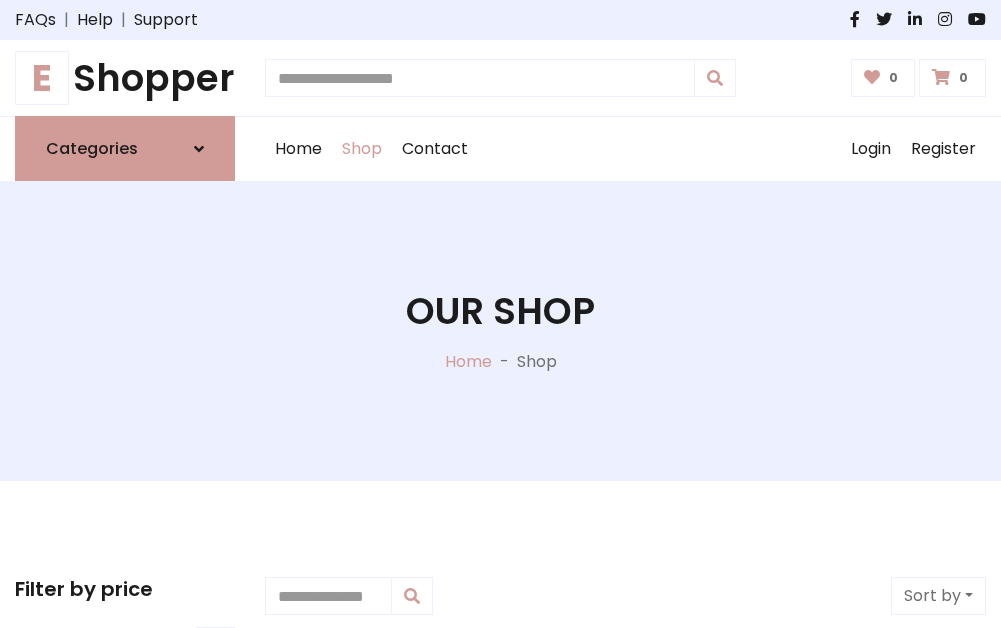 click on "E Shopper" at bounding box center (125, 78) 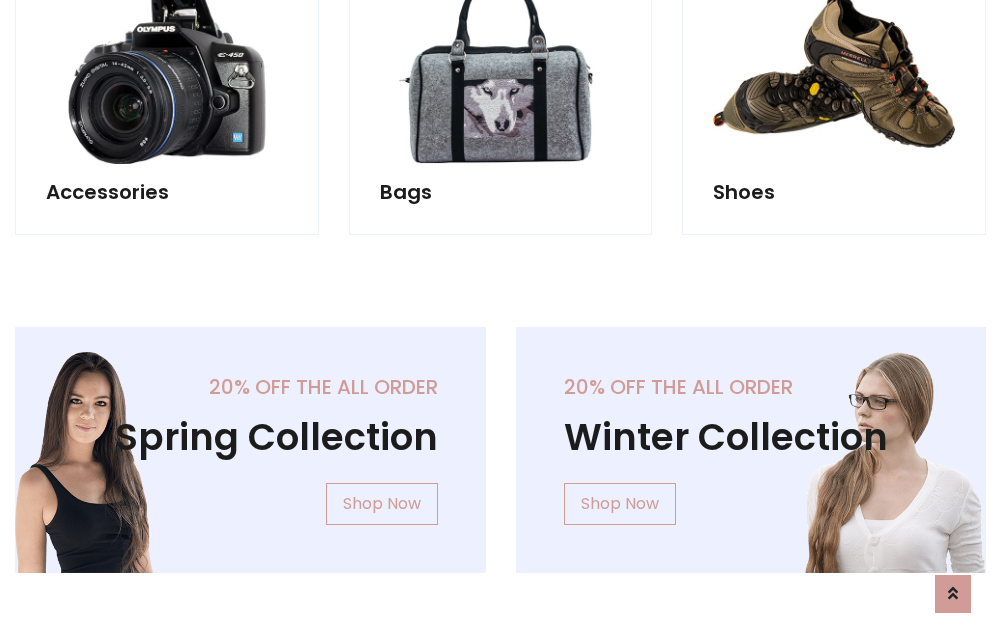 scroll, scrollTop: 1943, scrollLeft: 0, axis: vertical 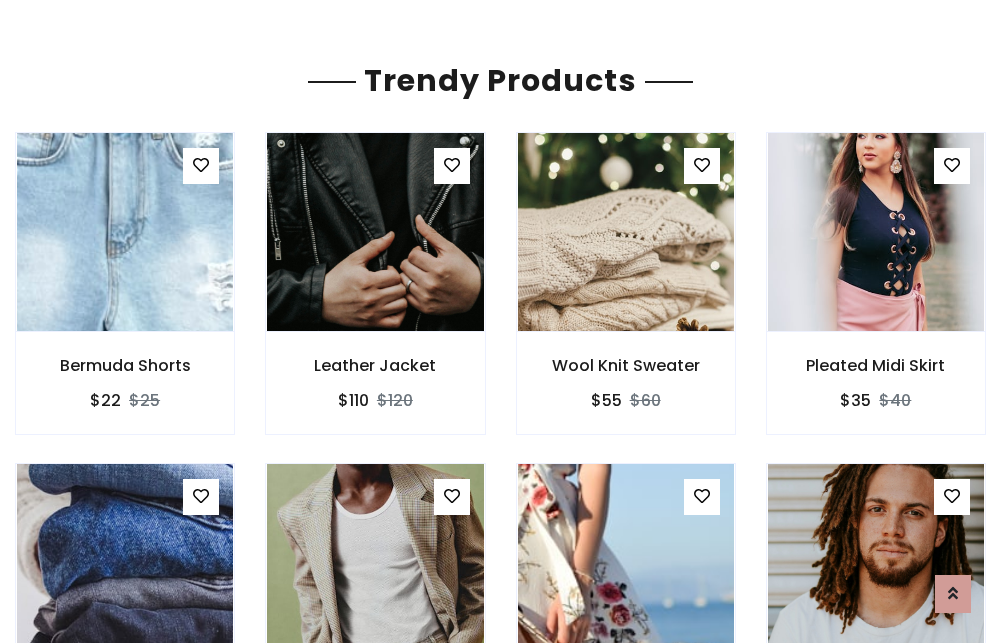 click on "Shop" at bounding box center (362, -1794) 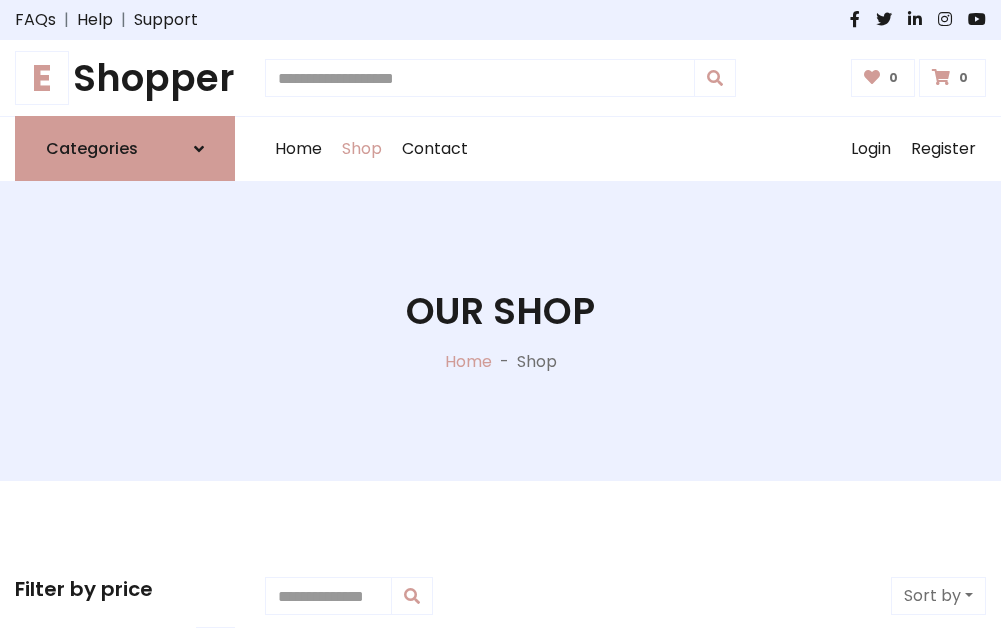 scroll, scrollTop: 0, scrollLeft: 0, axis: both 